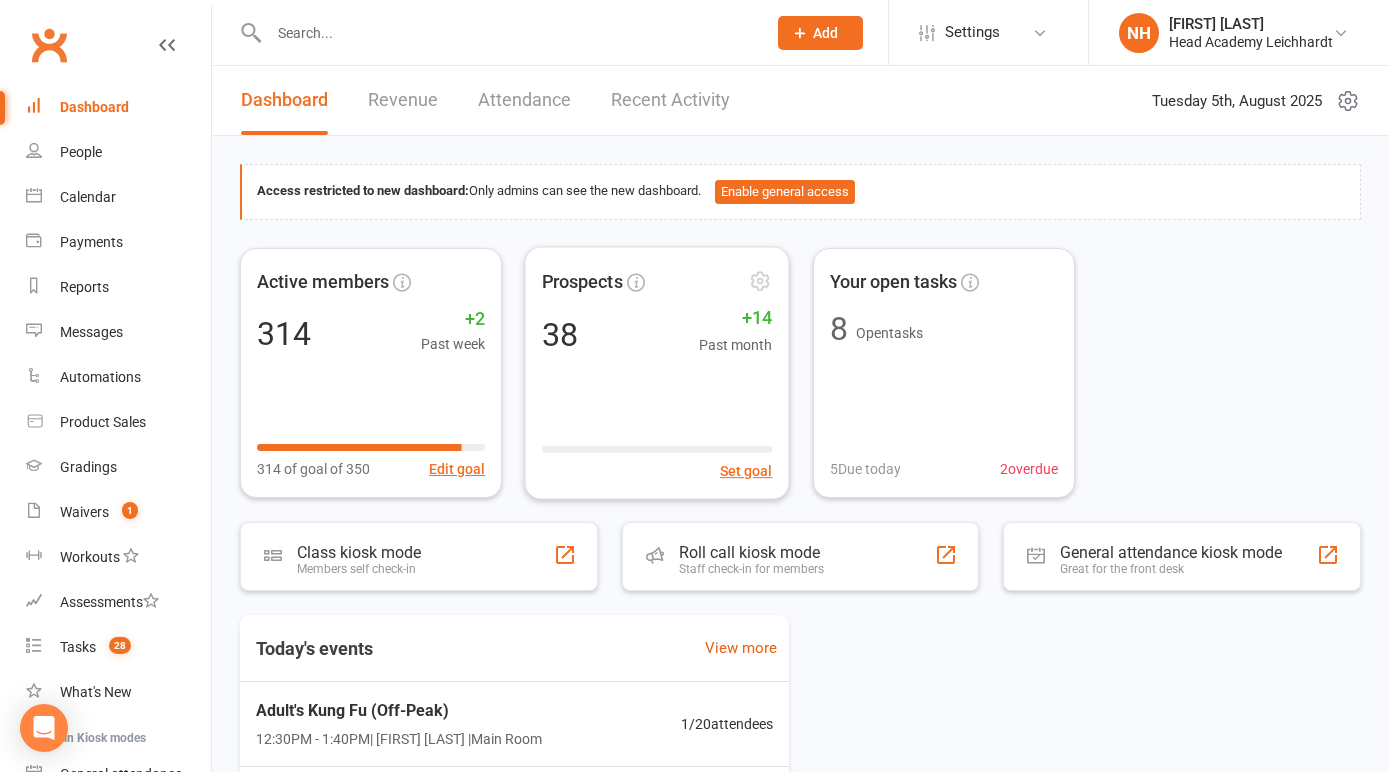 scroll, scrollTop: 0, scrollLeft: 0, axis: both 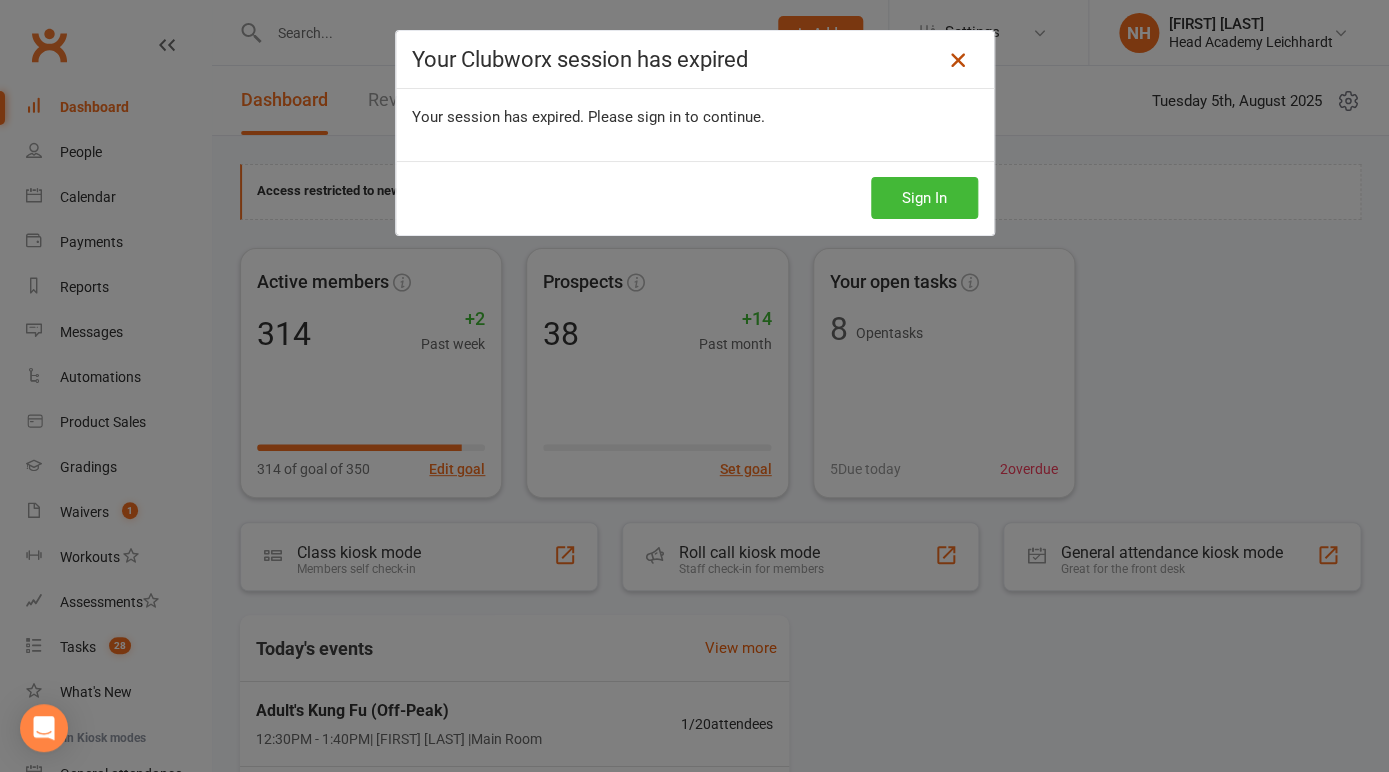 click at bounding box center [958, 60] 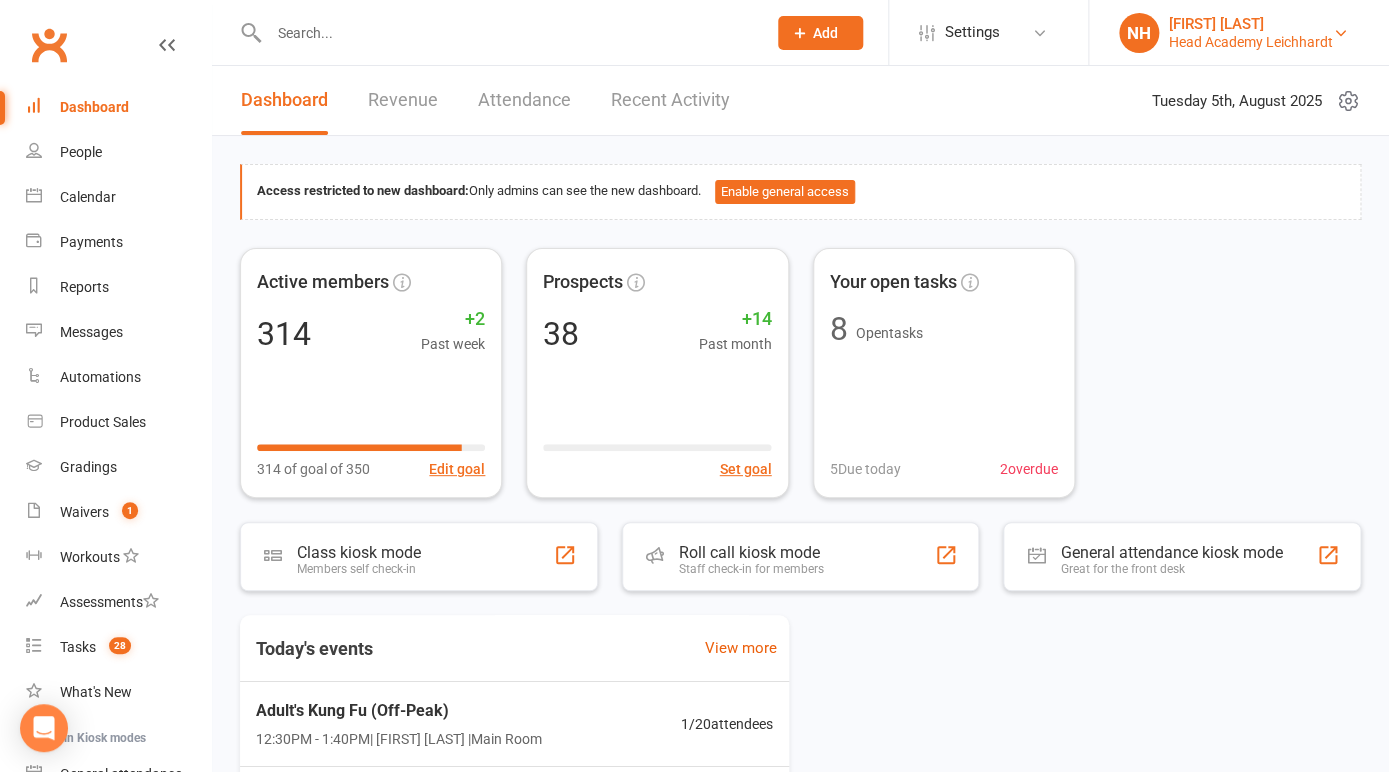 click on "Head Academy Leichhardt" at bounding box center (1251, 42) 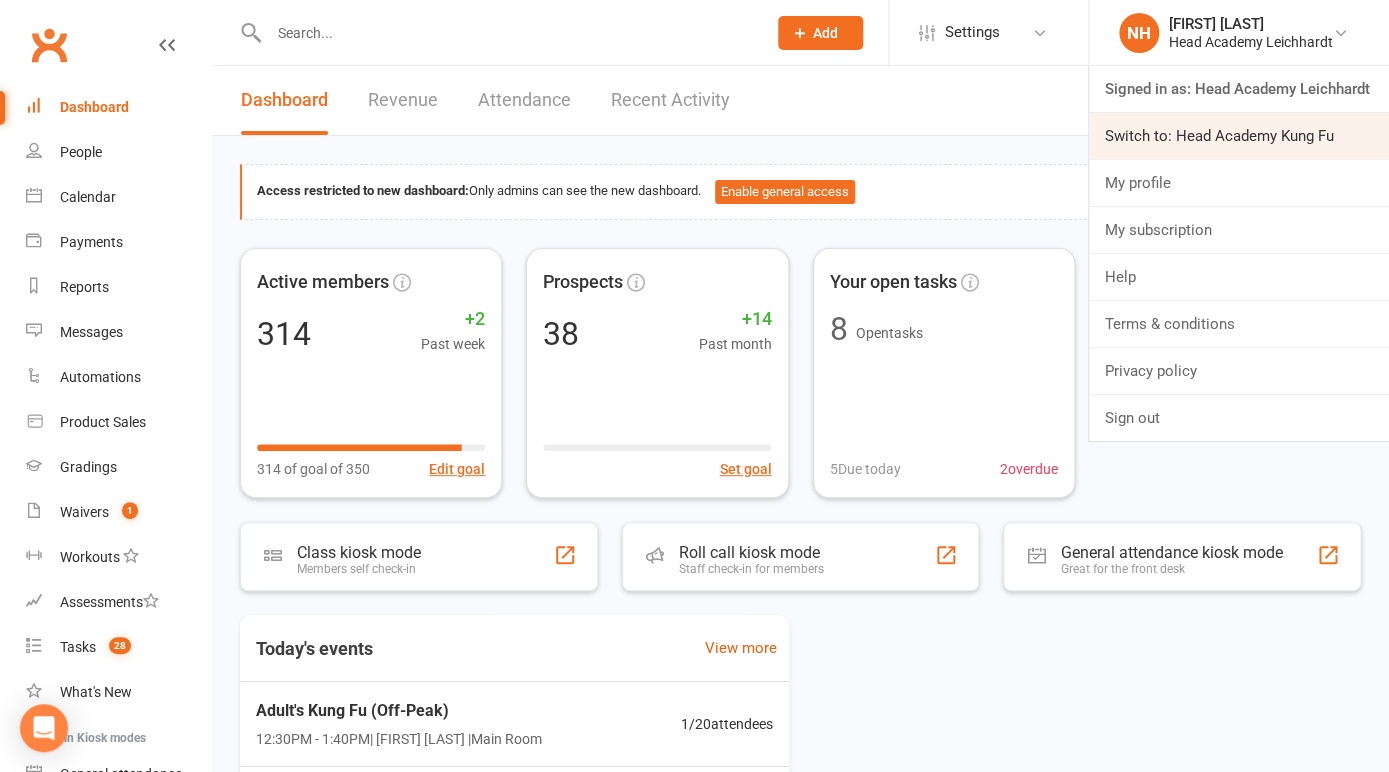 click on "Switch to: Head Academy Kung Fu" at bounding box center (1239, 136) 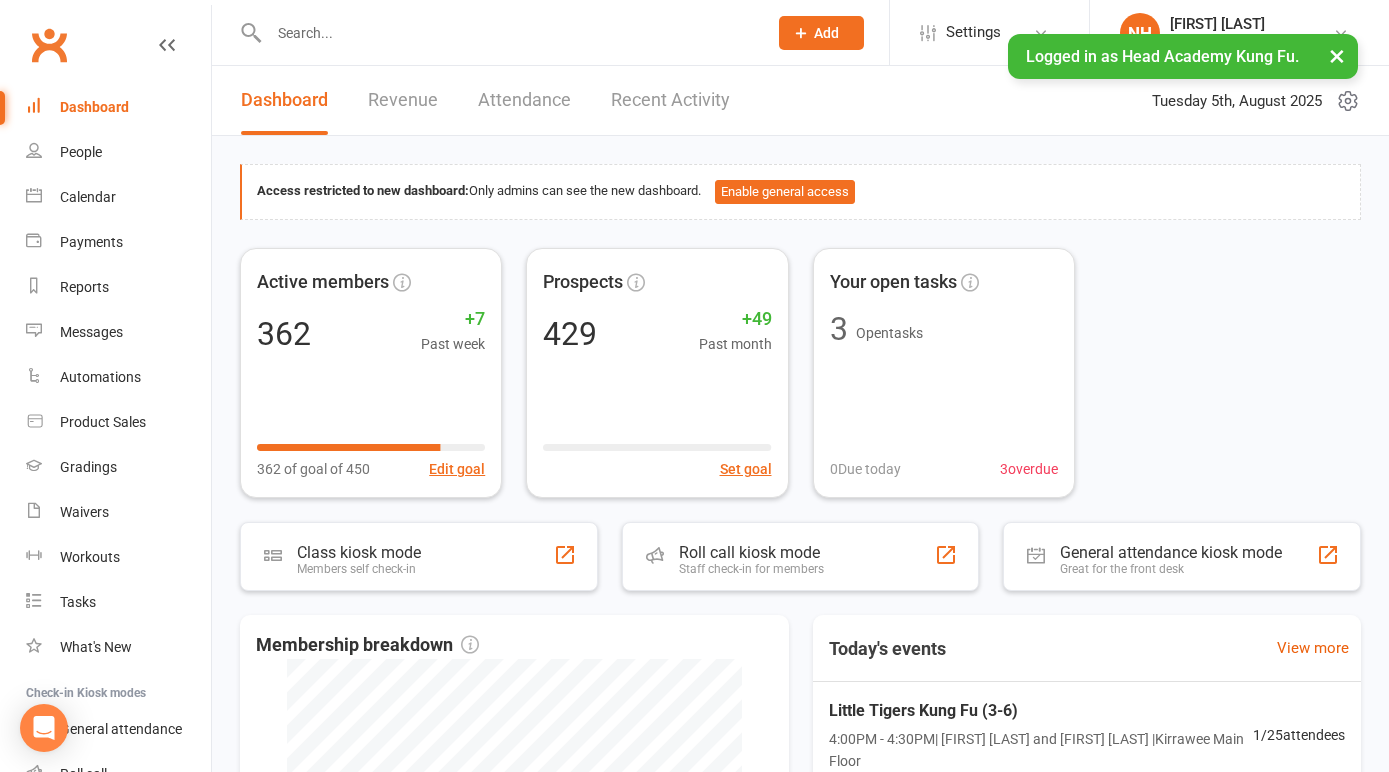 scroll, scrollTop: 0, scrollLeft: 0, axis: both 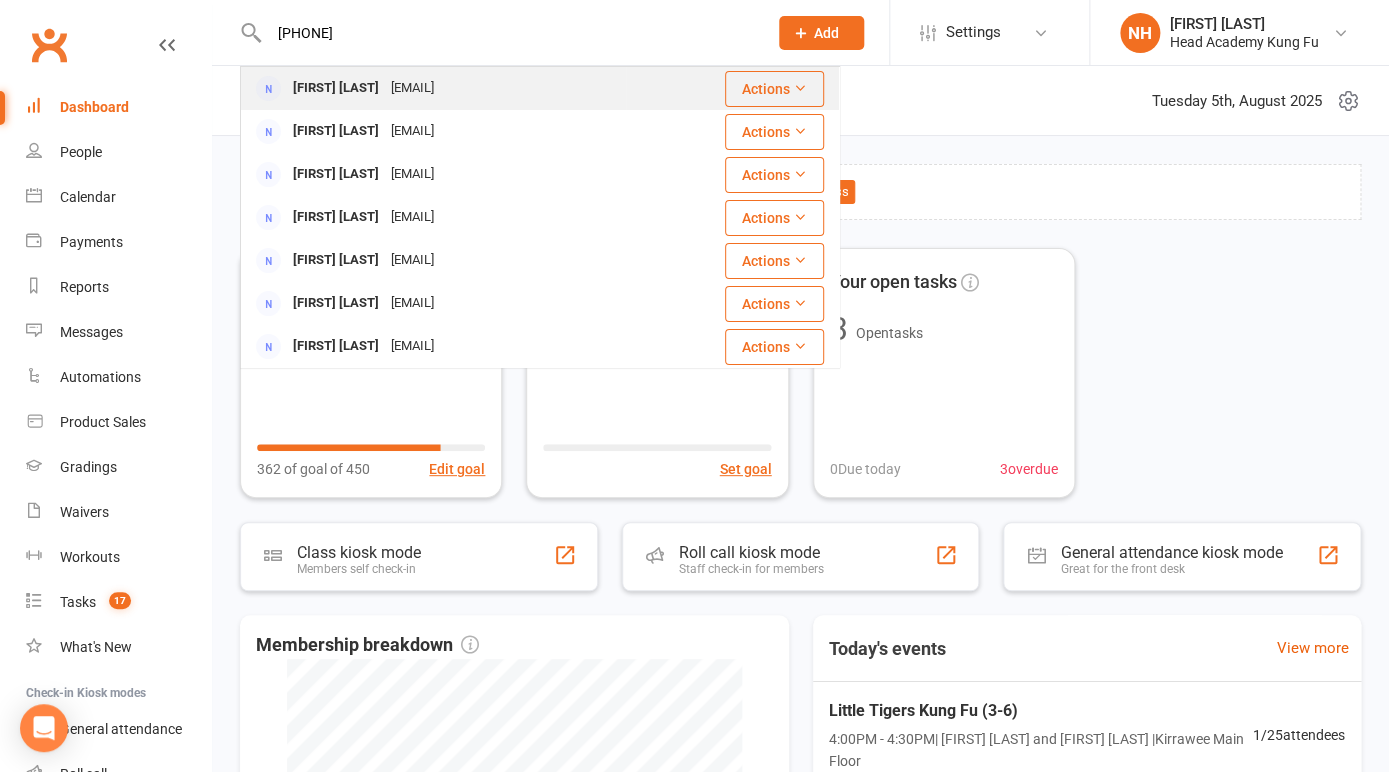type on "[PHONE]" 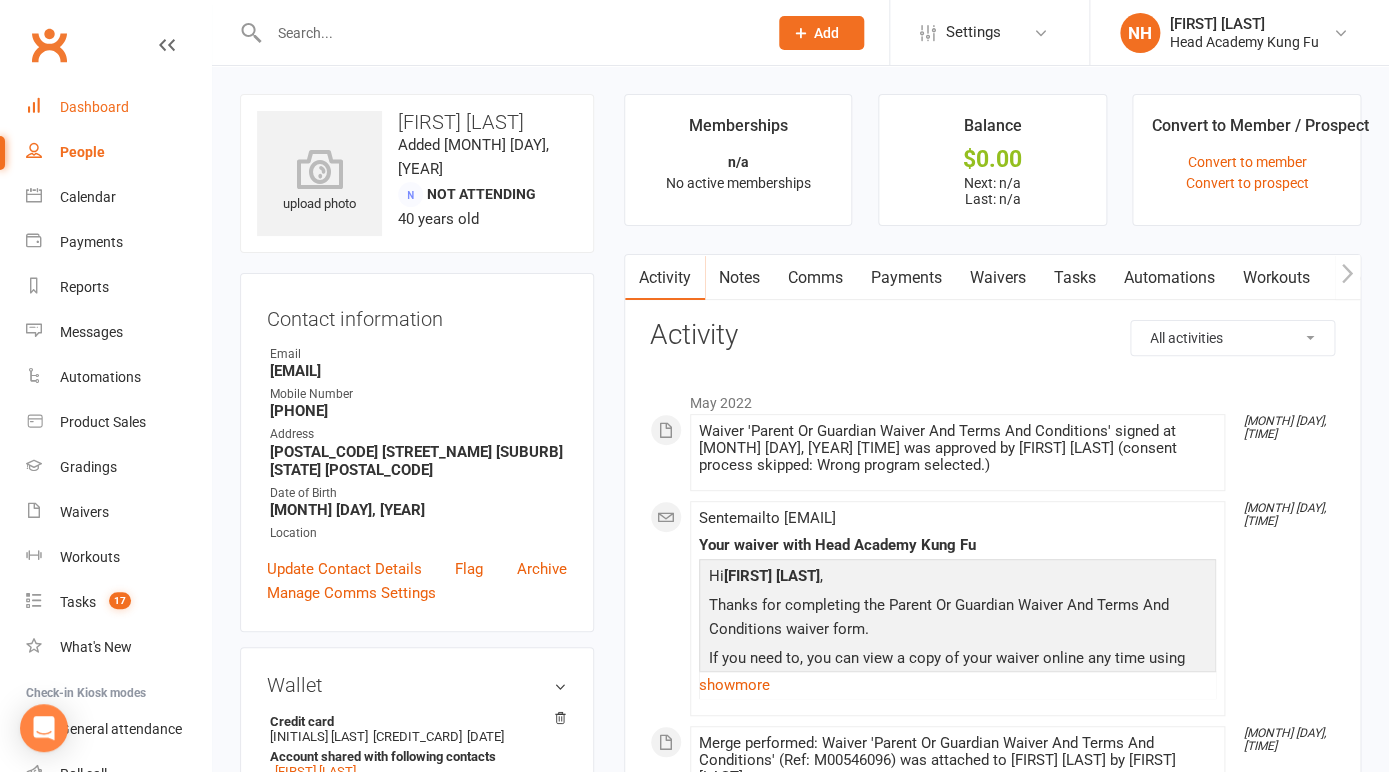 click on "Dashboard" at bounding box center [94, 107] 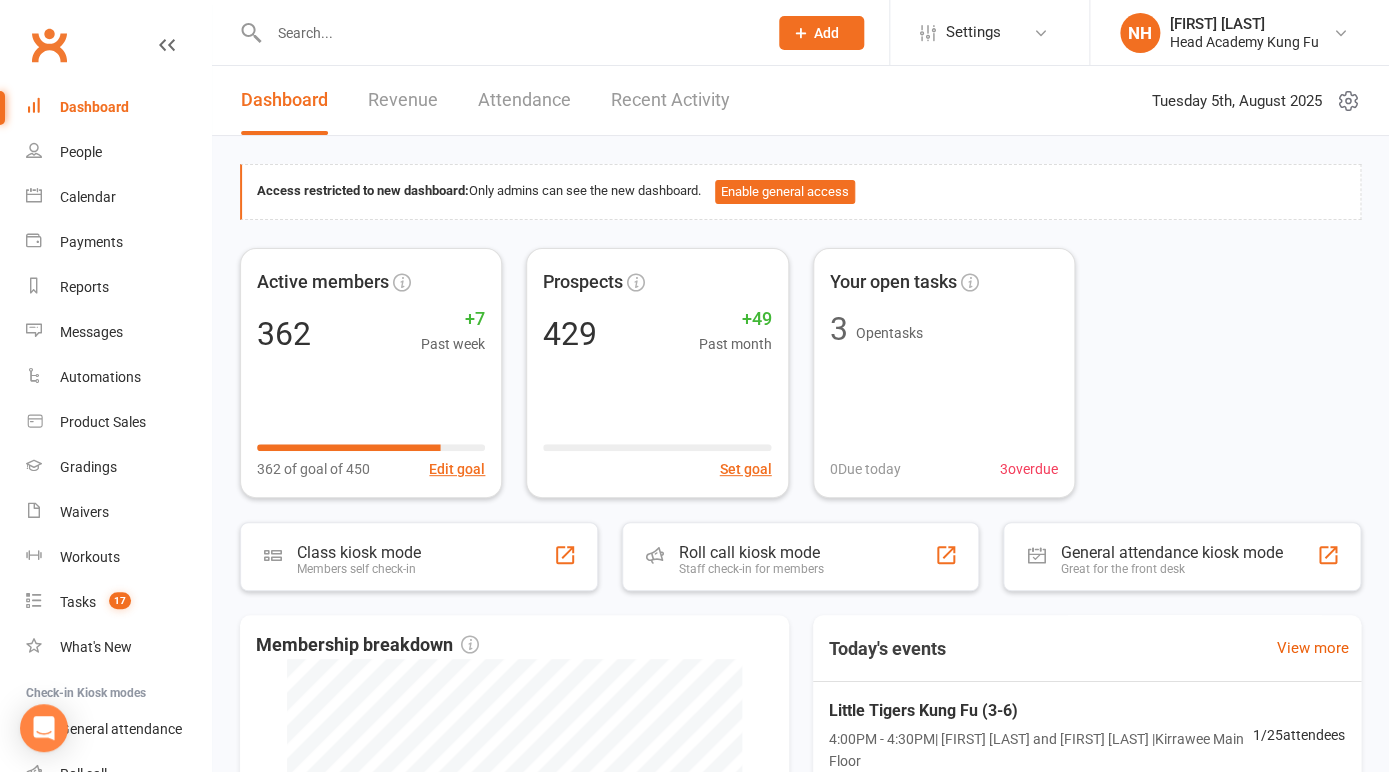click on "Add" 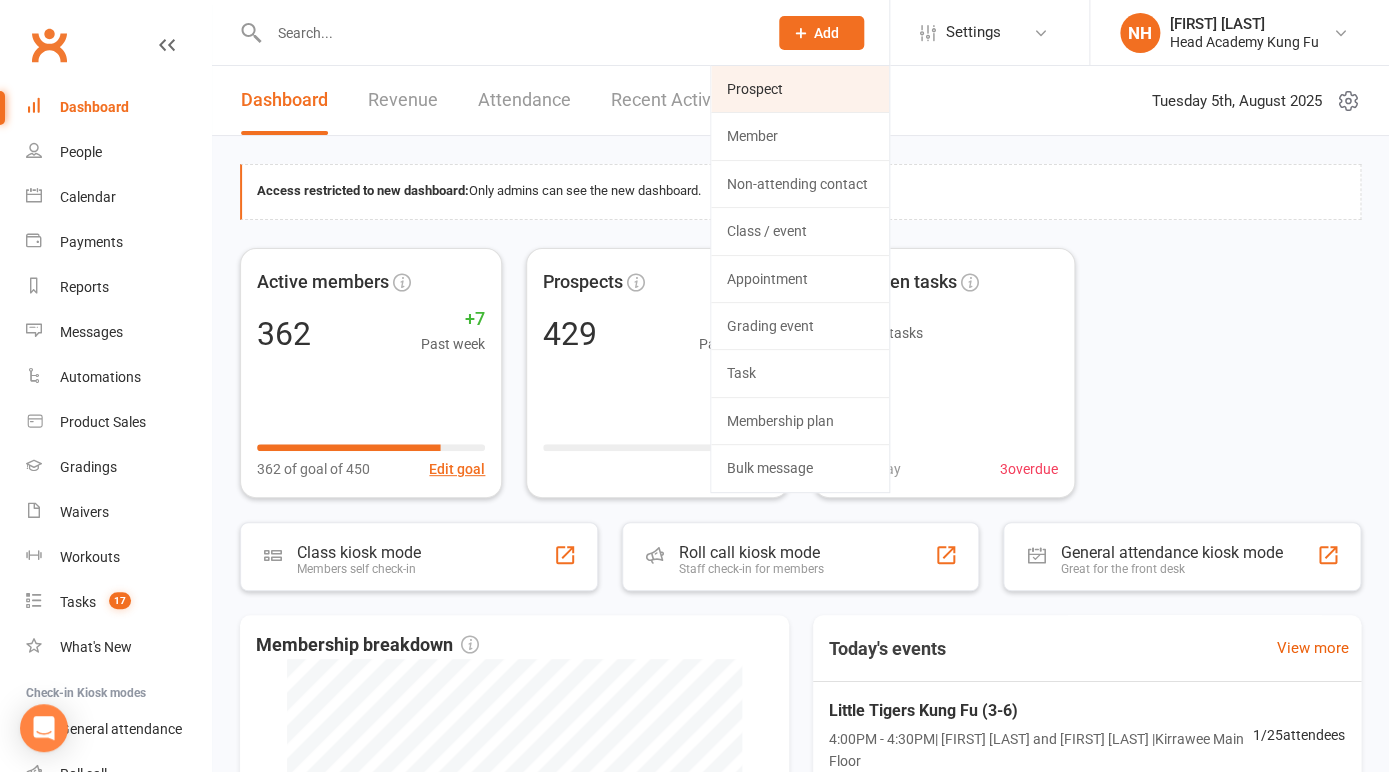 click on "Prospect" 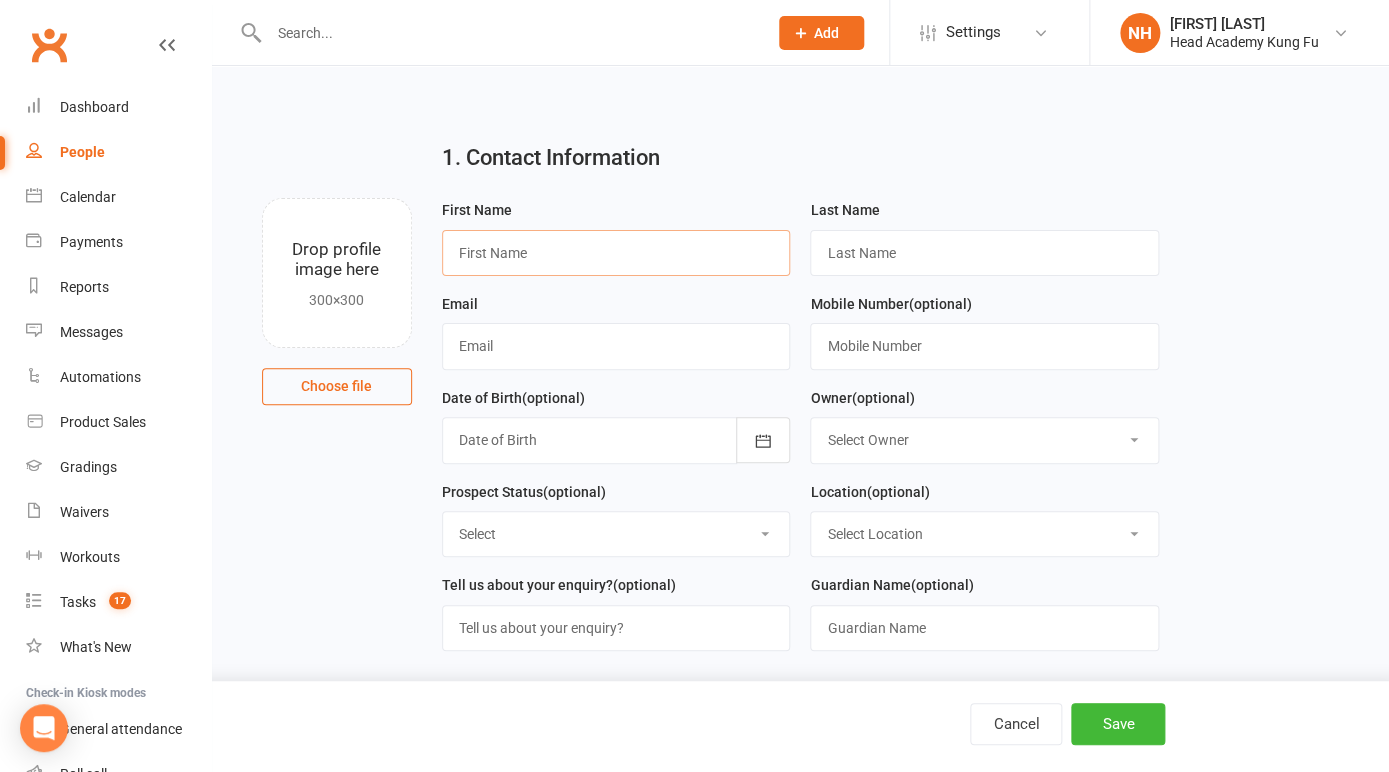 click at bounding box center [616, 253] 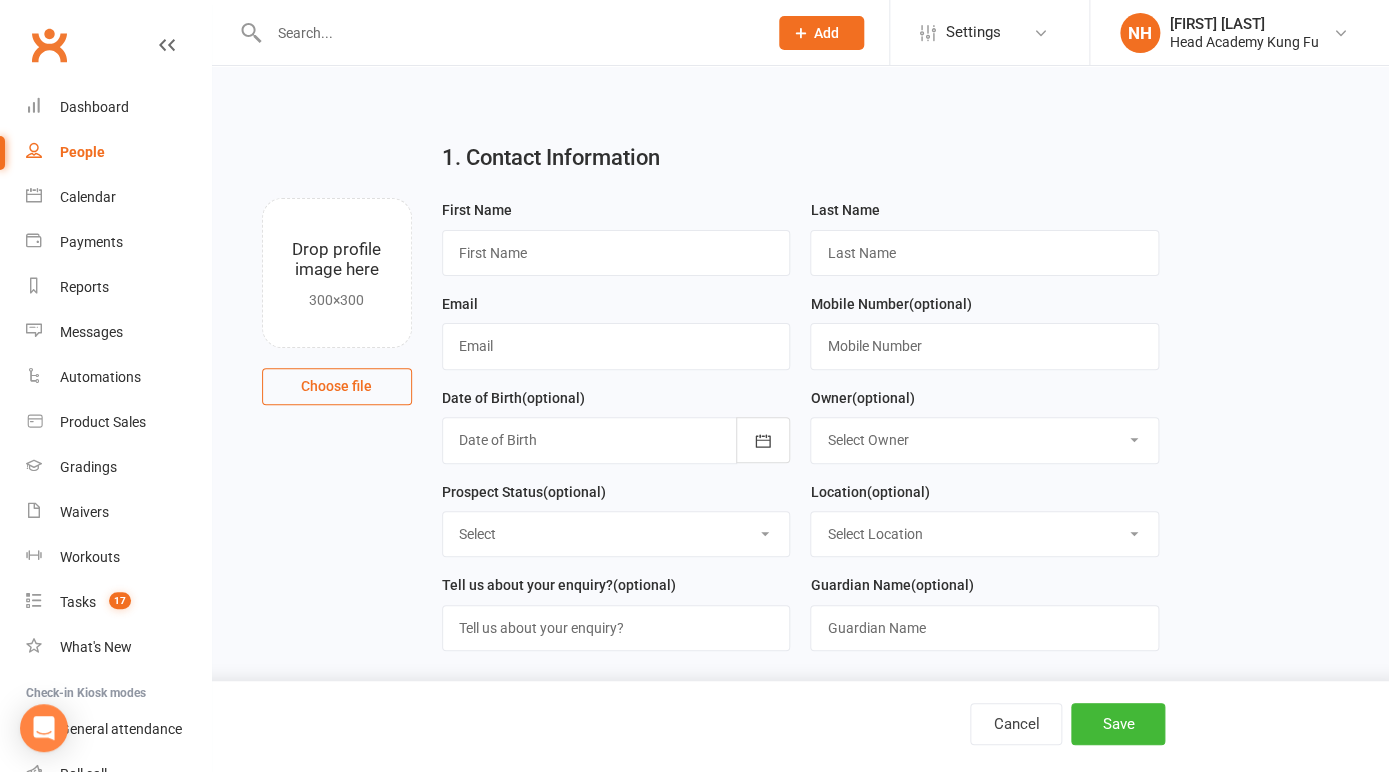 click at bounding box center [508, 33] 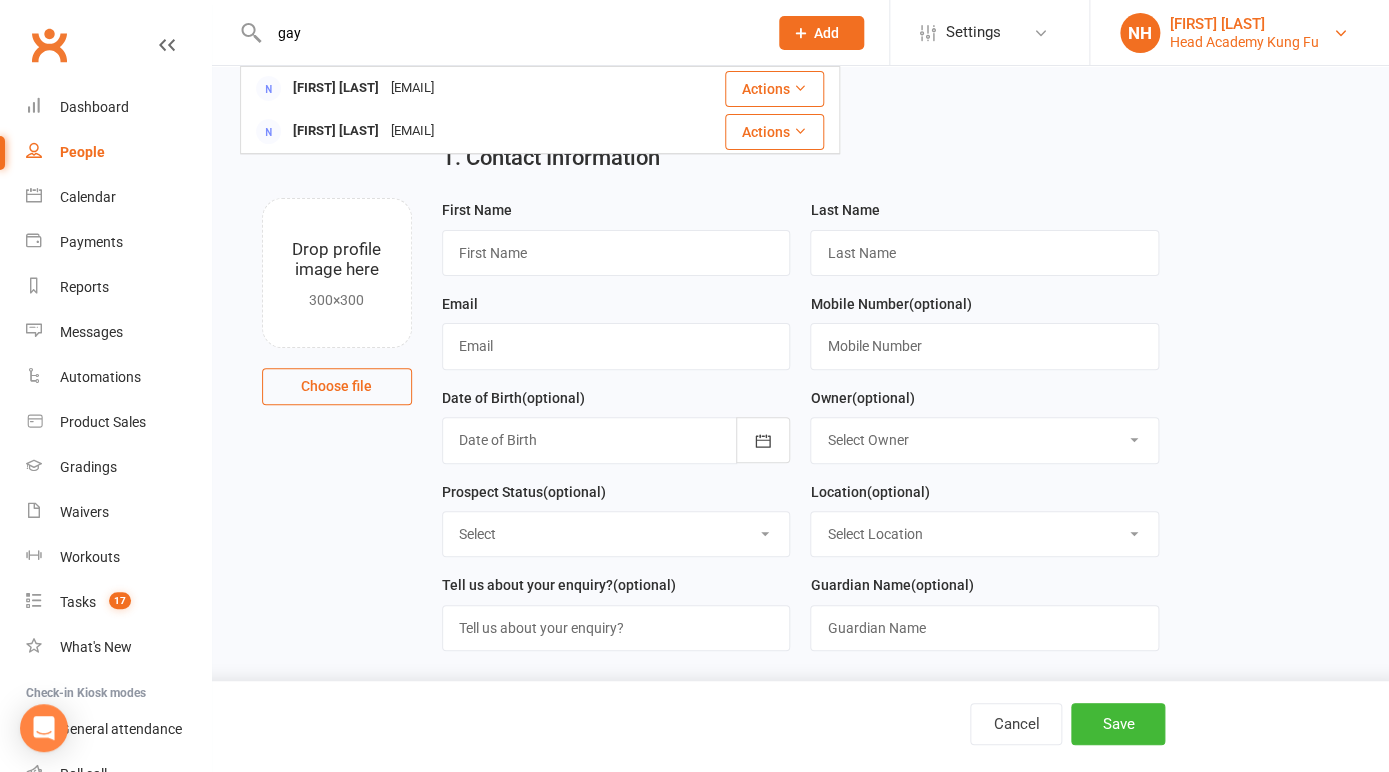 type on "gay" 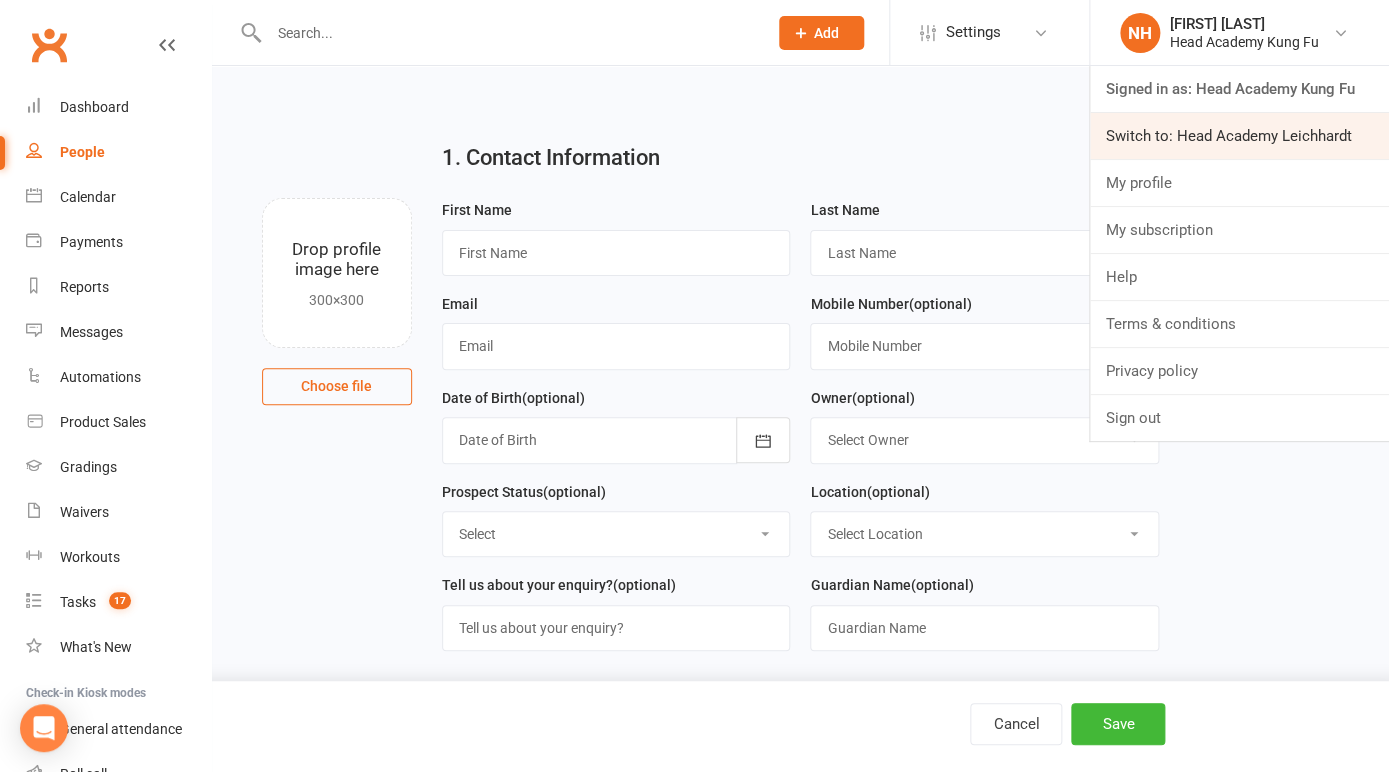 click on "Switch to: Head Academy Leichhardt" at bounding box center [1239, 136] 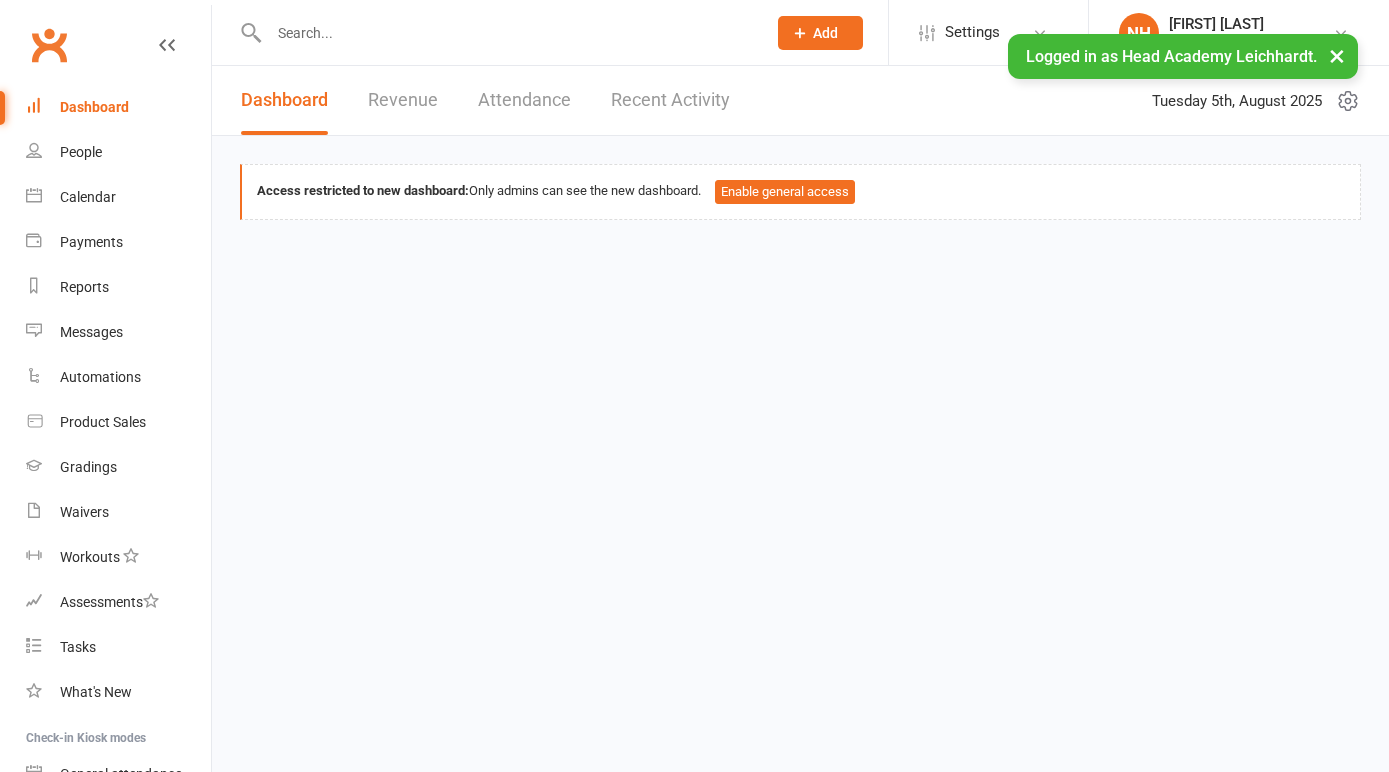 scroll, scrollTop: 0, scrollLeft: 0, axis: both 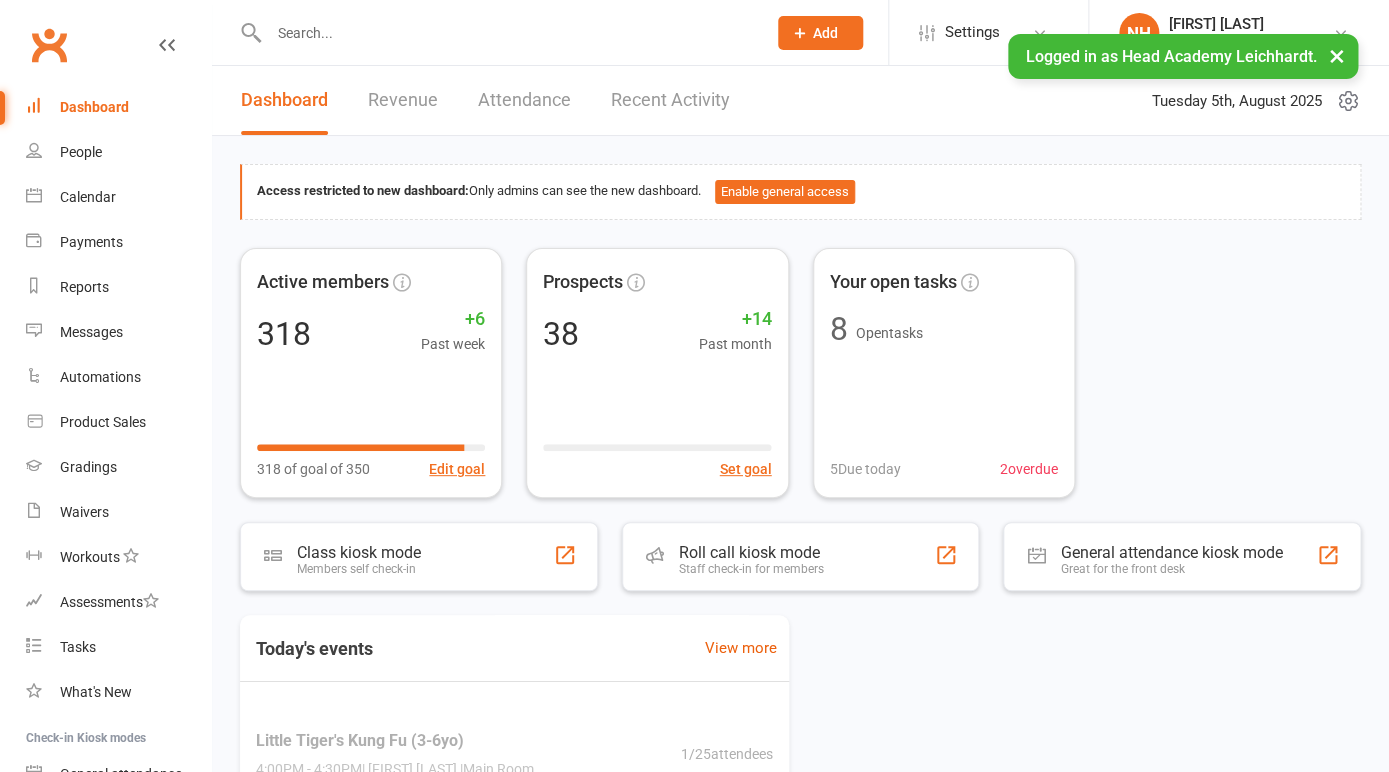 click at bounding box center [507, 33] 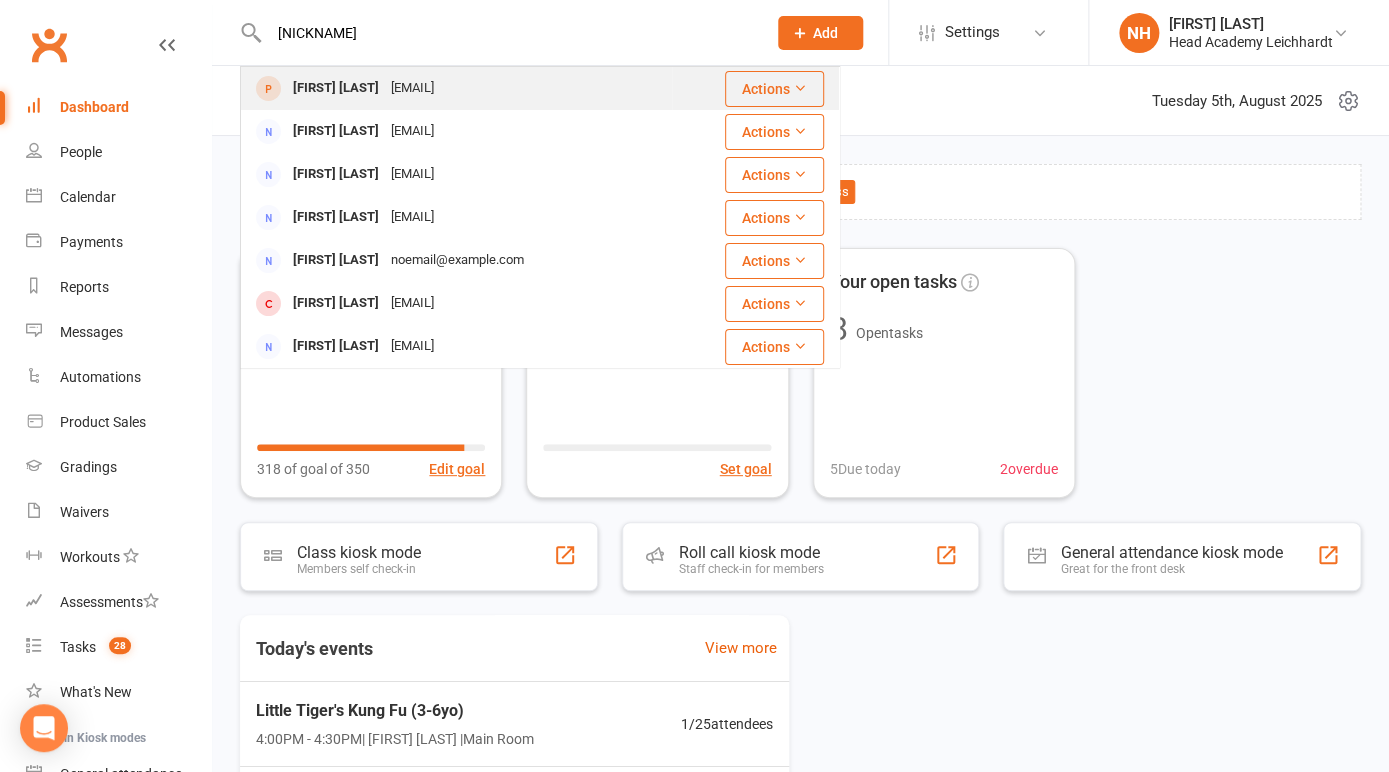 type on "gayle" 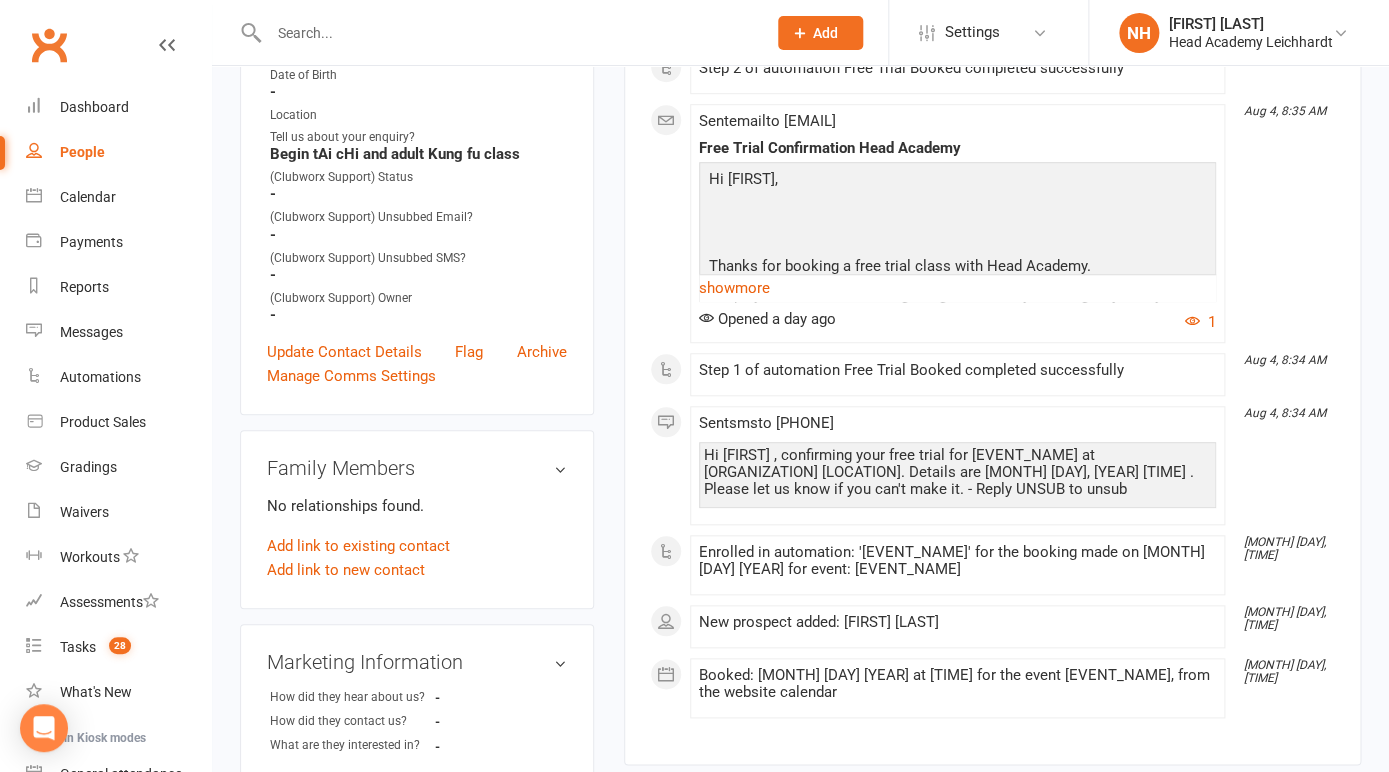 scroll, scrollTop: 408, scrollLeft: 0, axis: vertical 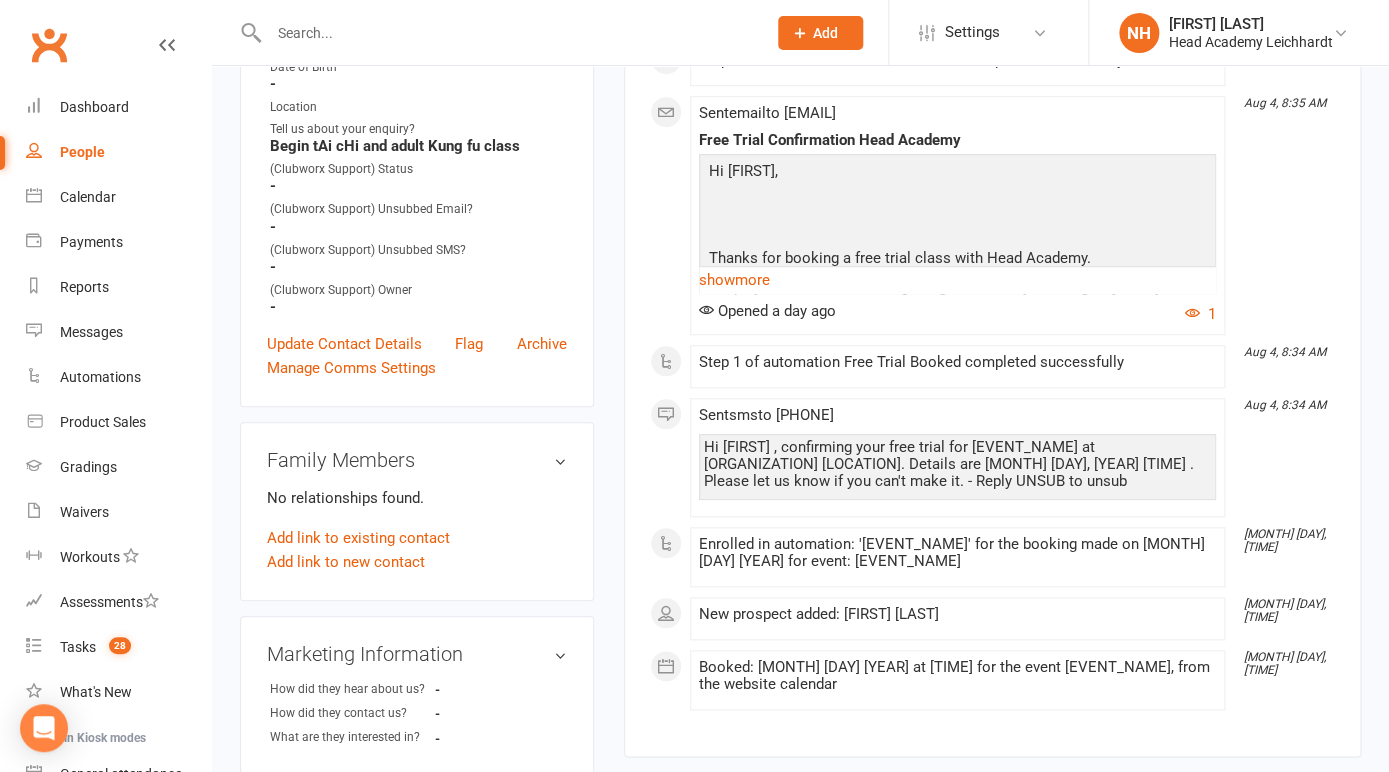 click on "Aug 4, 8:35 AM Step 2 of automation Free Trial Booked completed successfully" at bounding box center [957, 64] 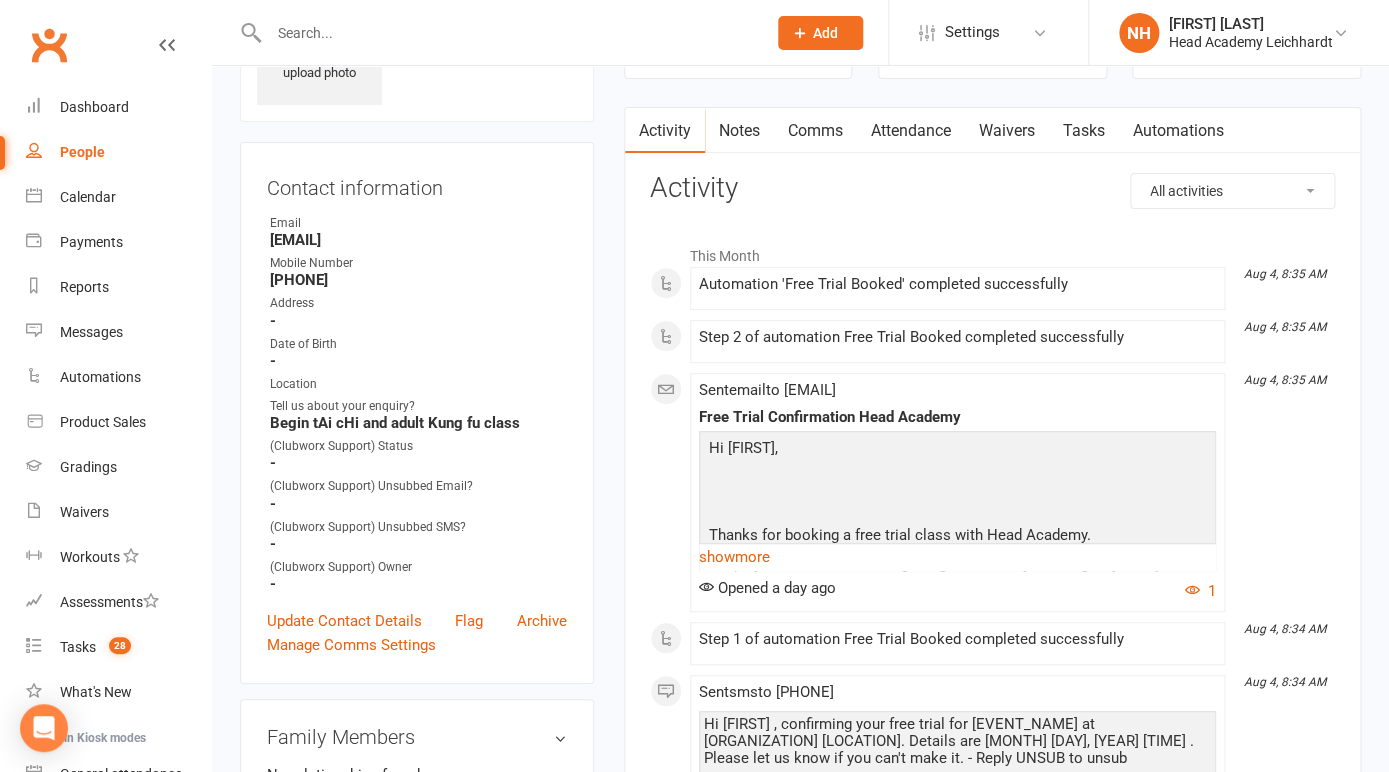scroll, scrollTop: 0, scrollLeft: 0, axis: both 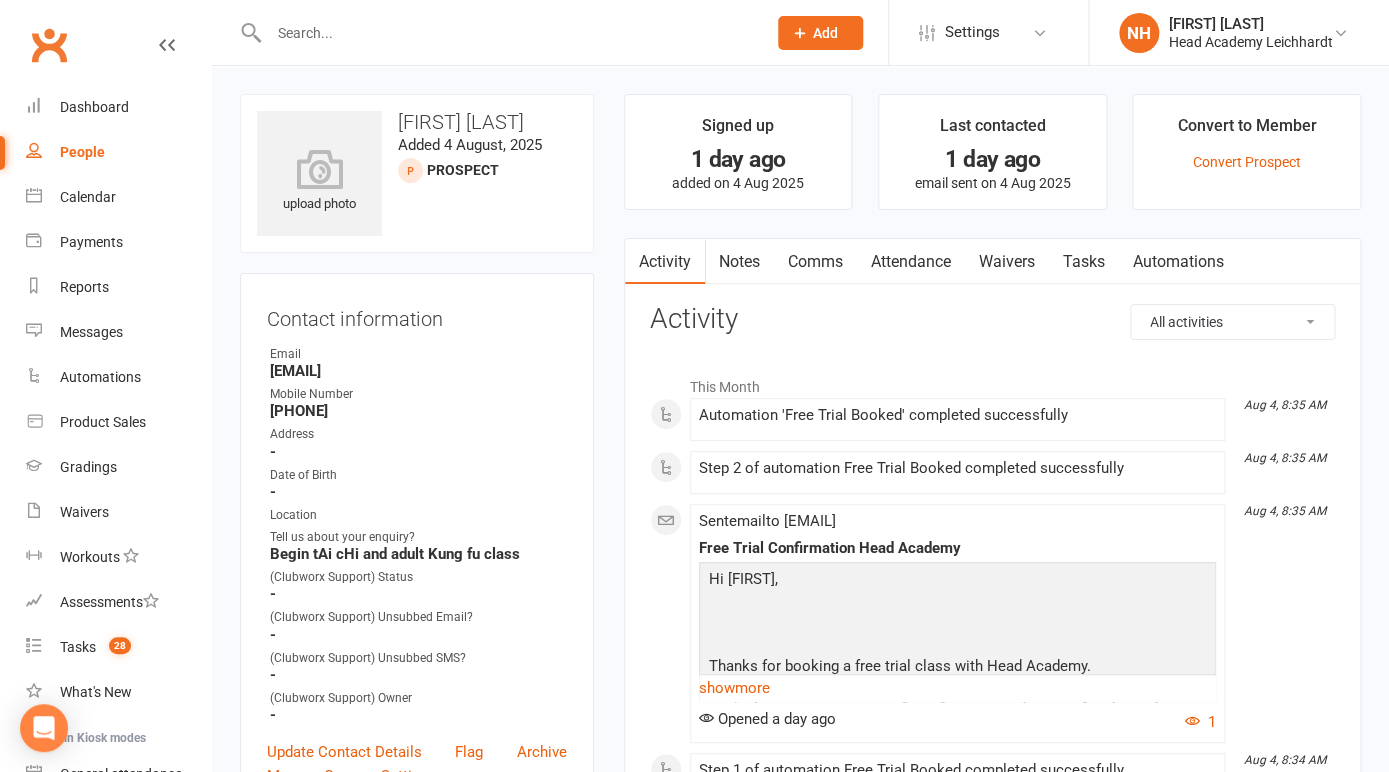 drag, startPoint x: 271, startPoint y: 373, endPoint x: 459, endPoint y: 375, distance: 188.01064 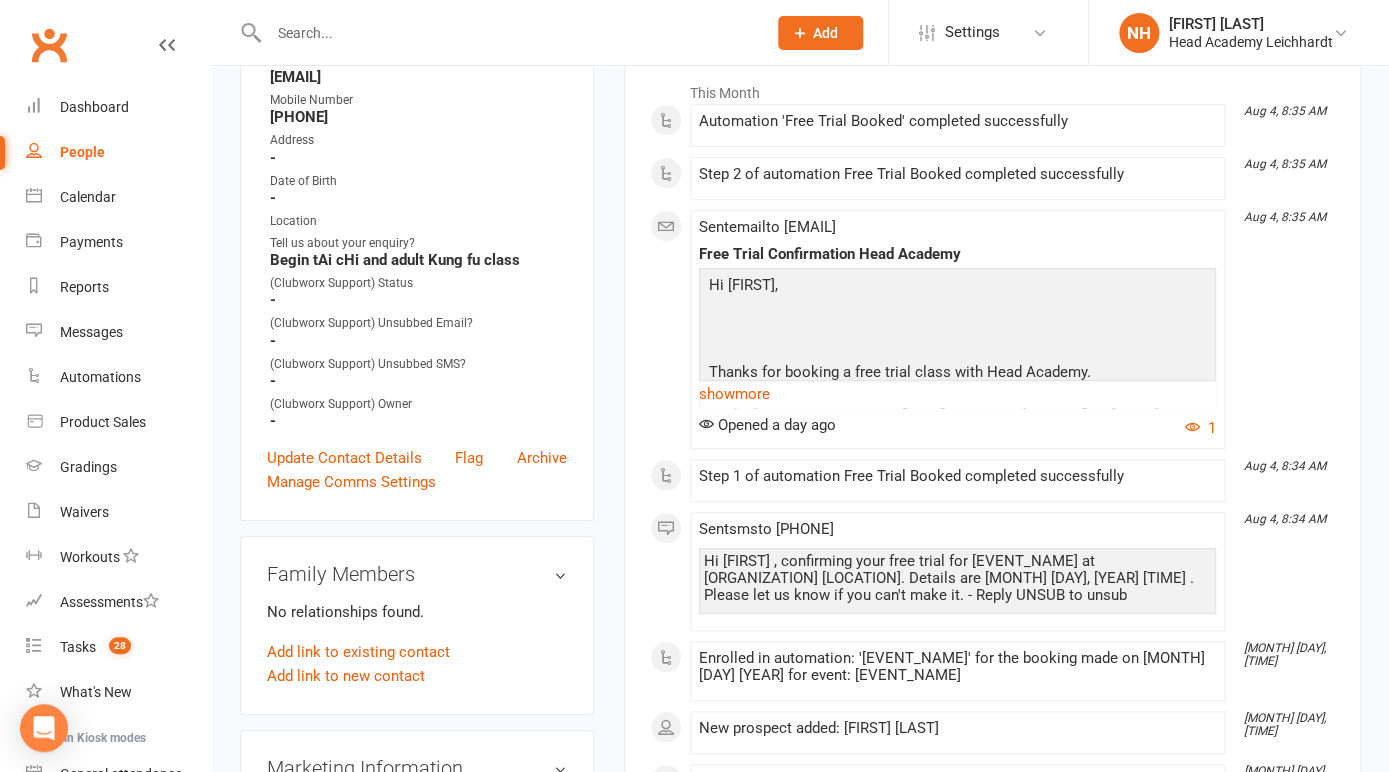 scroll, scrollTop: 0, scrollLeft: 0, axis: both 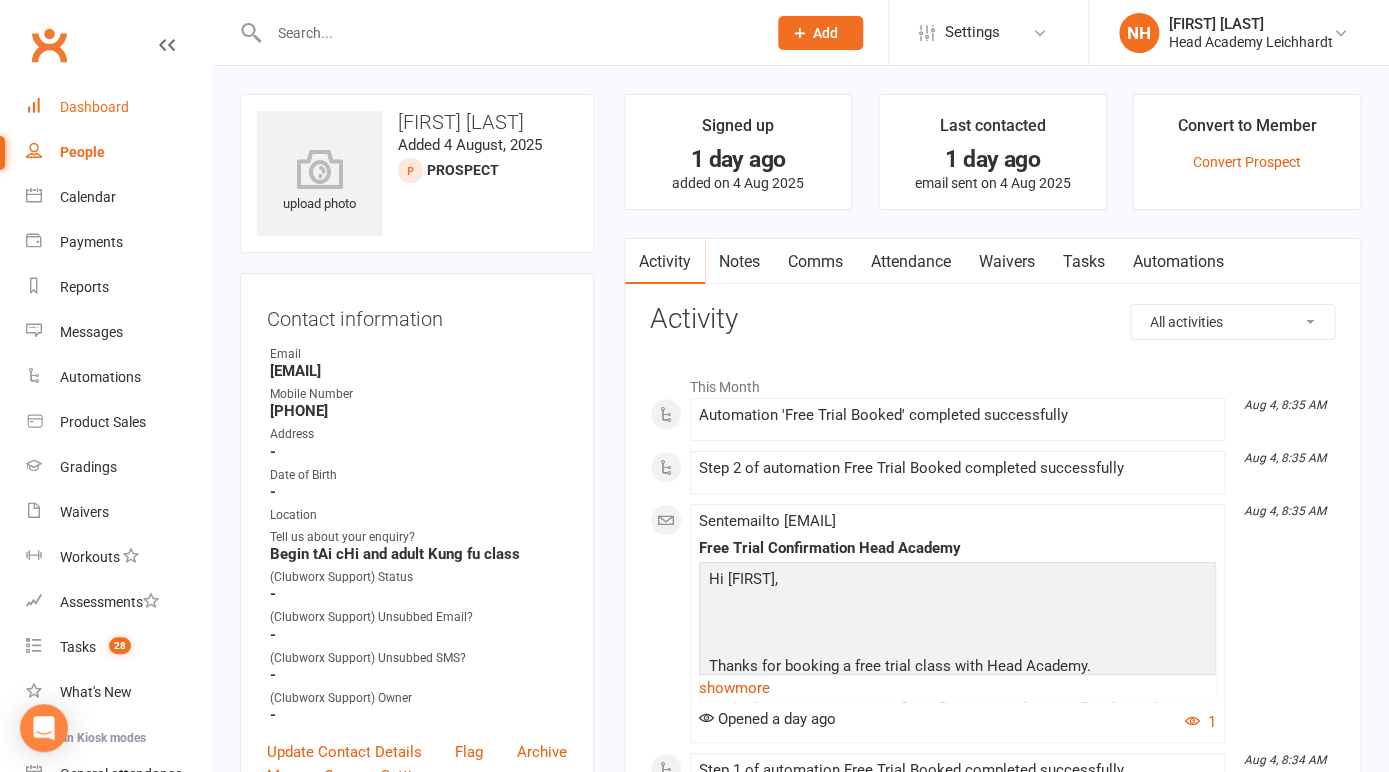click on "Dashboard" at bounding box center [94, 107] 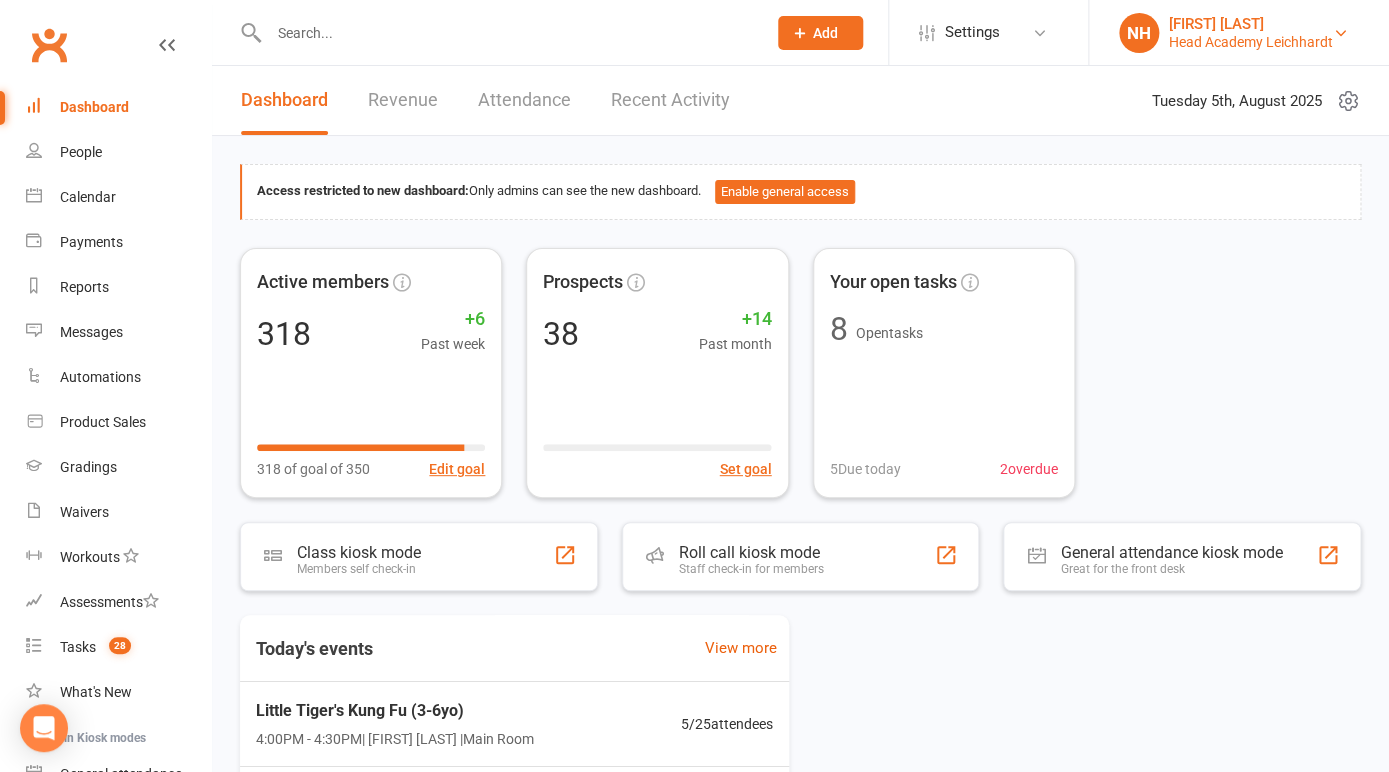 click on "[FIRST] [LAST]" at bounding box center (1251, 24) 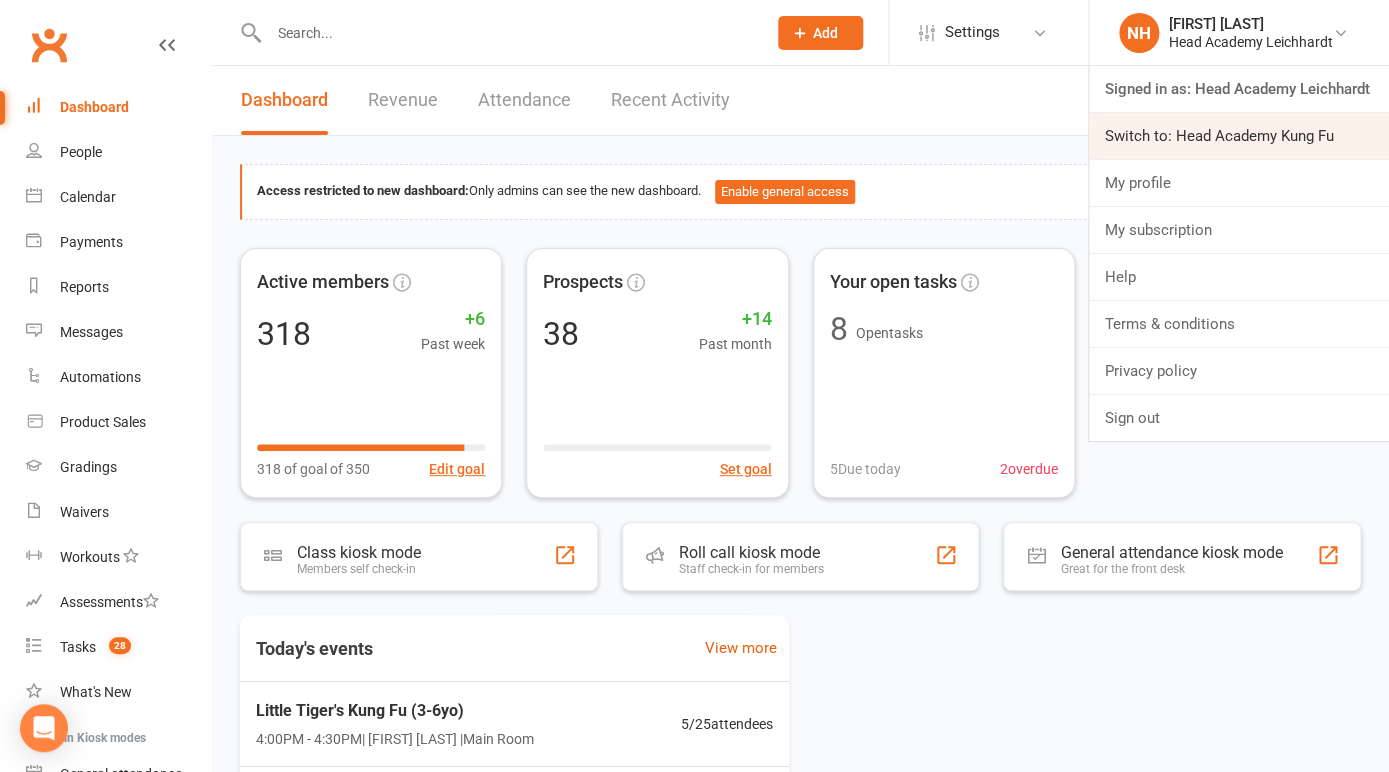 click on "Switch to: Head Academy Kung Fu" at bounding box center [1239, 136] 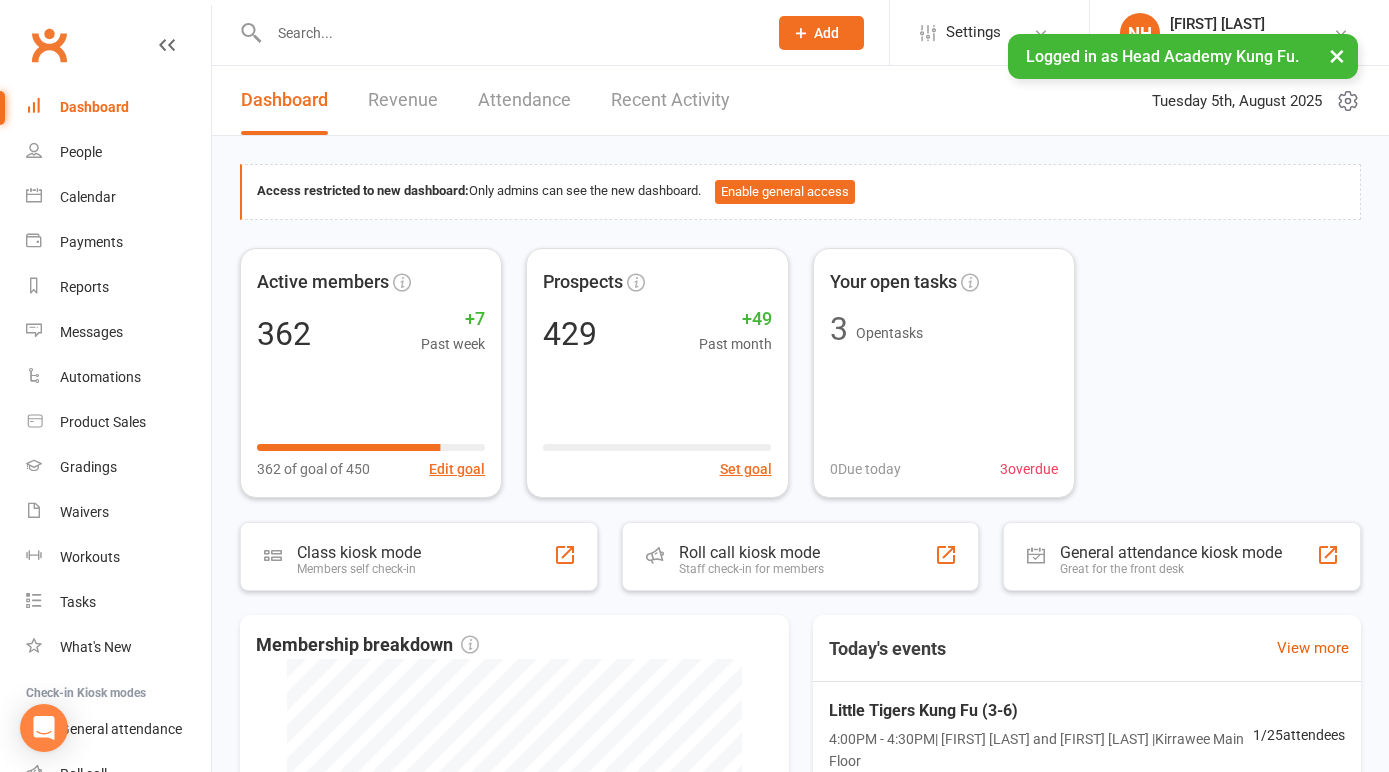 scroll, scrollTop: 0, scrollLeft: 0, axis: both 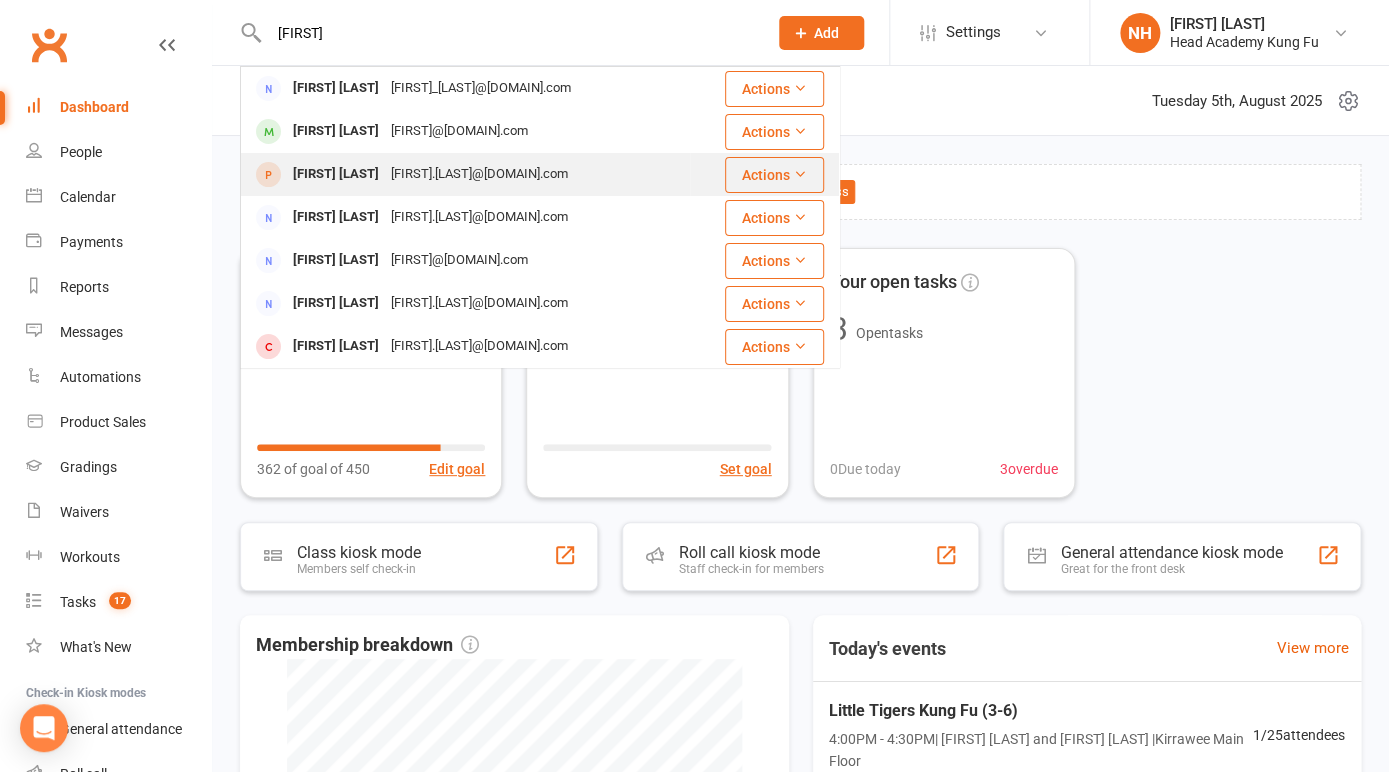 type on "[FIRST]" 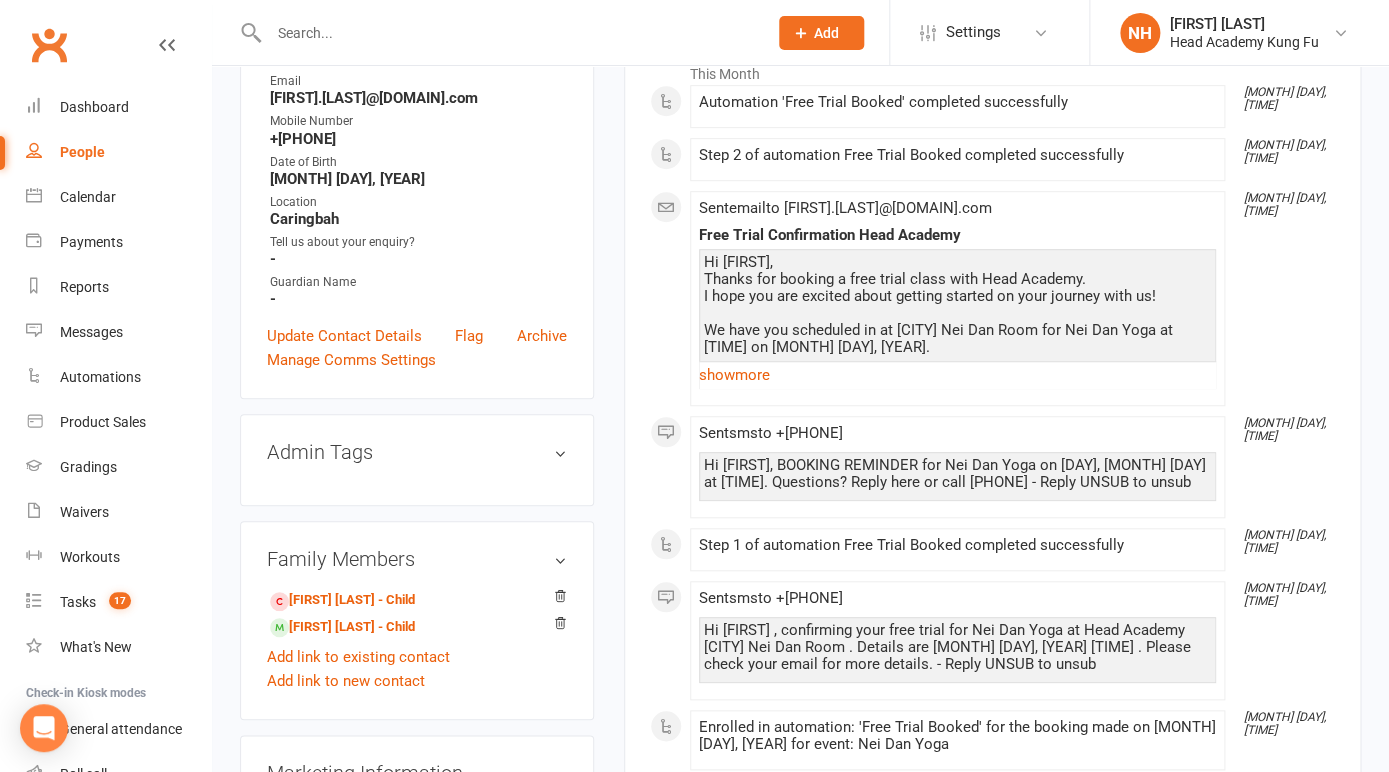 scroll, scrollTop: 0, scrollLeft: 0, axis: both 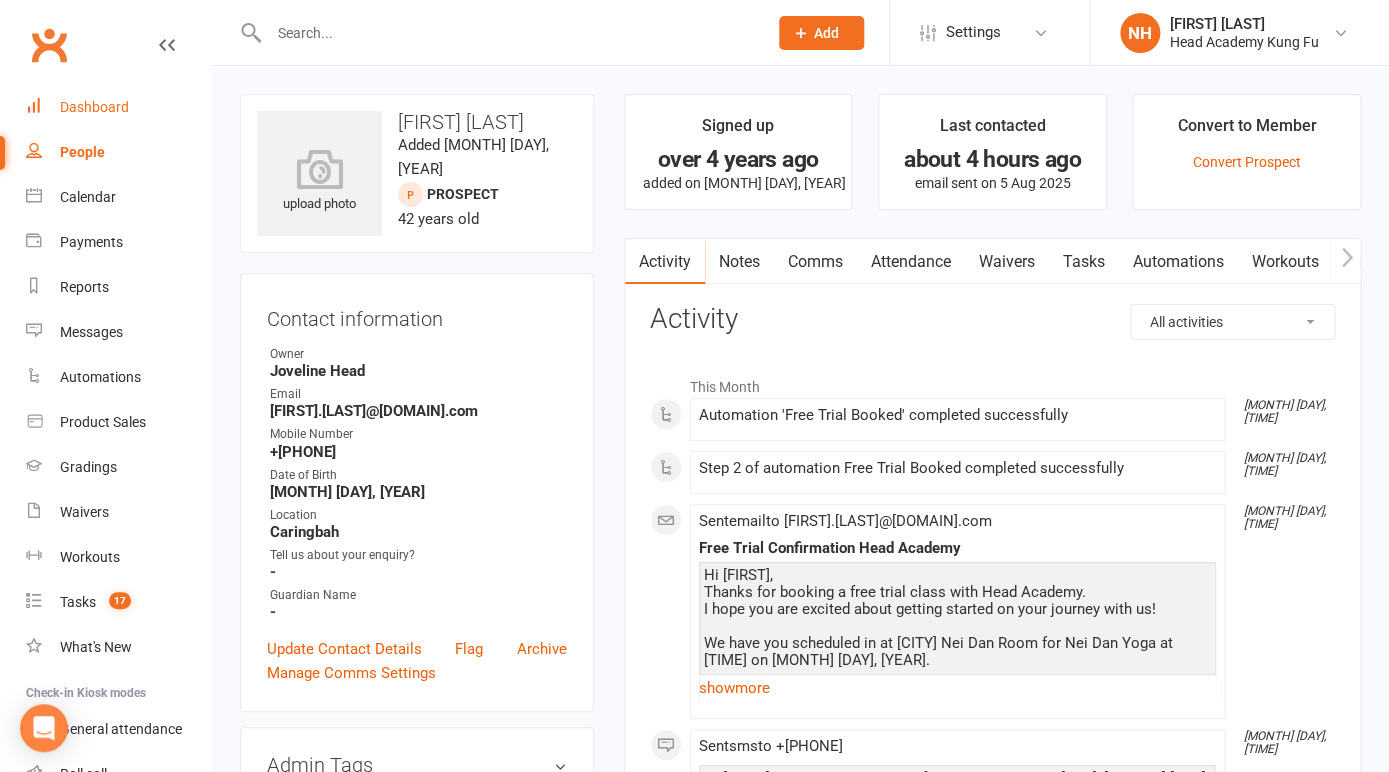 click on "Dashboard" at bounding box center [94, 107] 